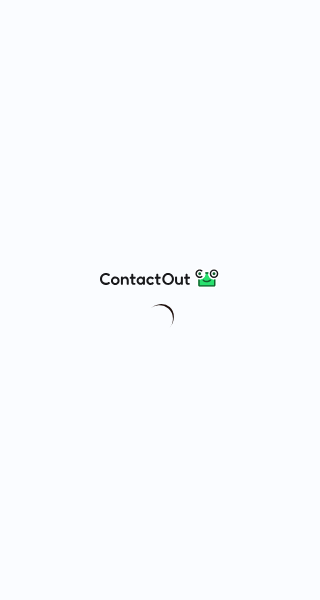 scroll, scrollTop: 0, scrollLeft: 0, axis: both 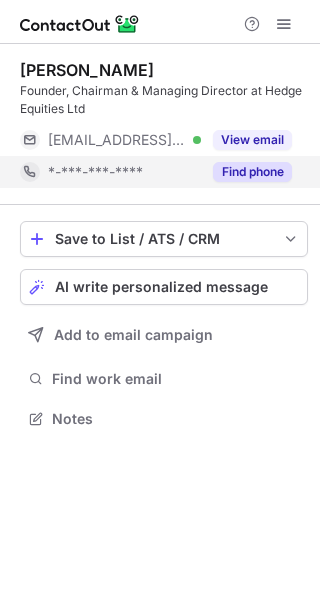 click on "Find phone" at bounding box center (252, 172) 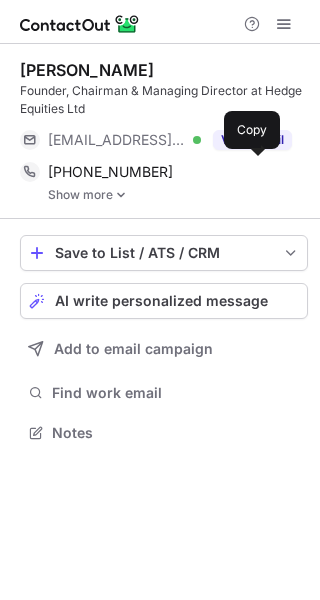 scroll, scrollTop: 10, scrollLeft: 10, axis: both 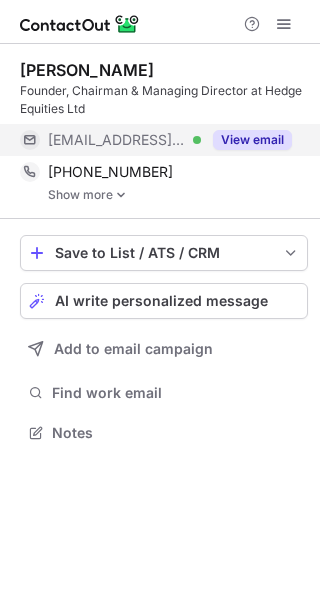 click on "View email" at bounding box center (252, 140) 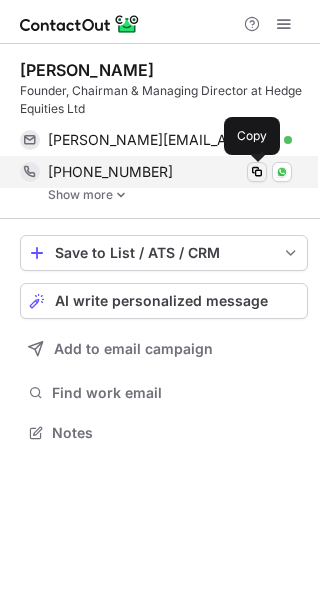 click at bounding box center [257, 172] 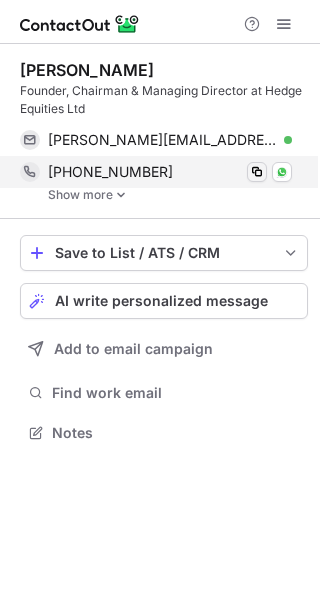 click at bounding box center [257, 172] 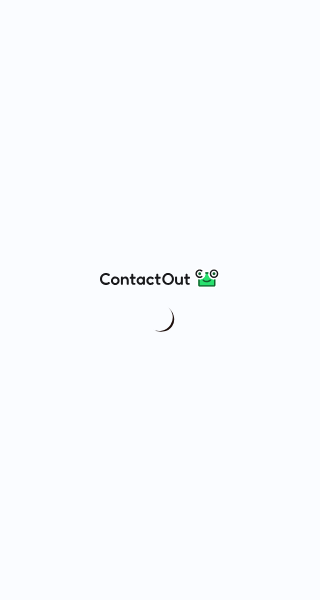 scroll, scrollTop: 0, scrollLeft: 0, axis: both 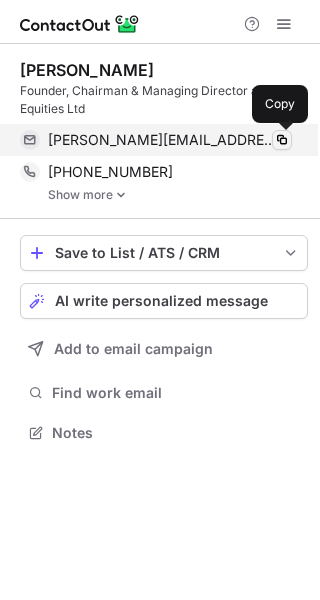 click at bounding box center (282, 140) 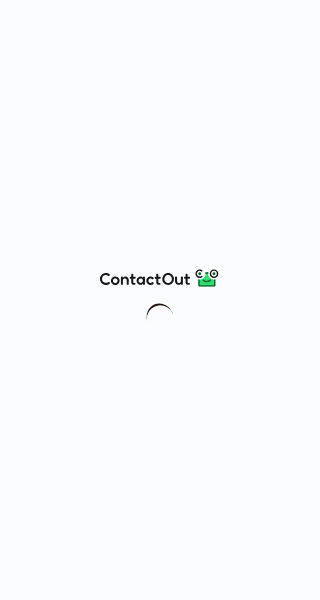scroll, scrollTop: 0, scrollLeft: 0, axis: both 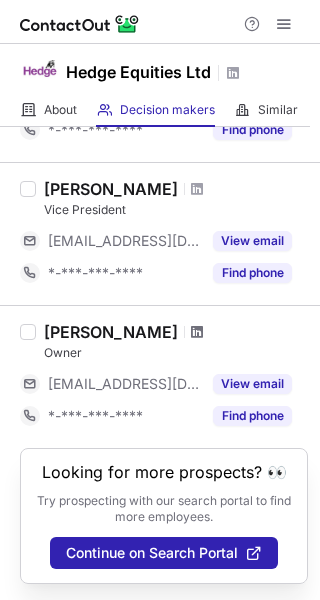 click at bounding box center [197, 332] 